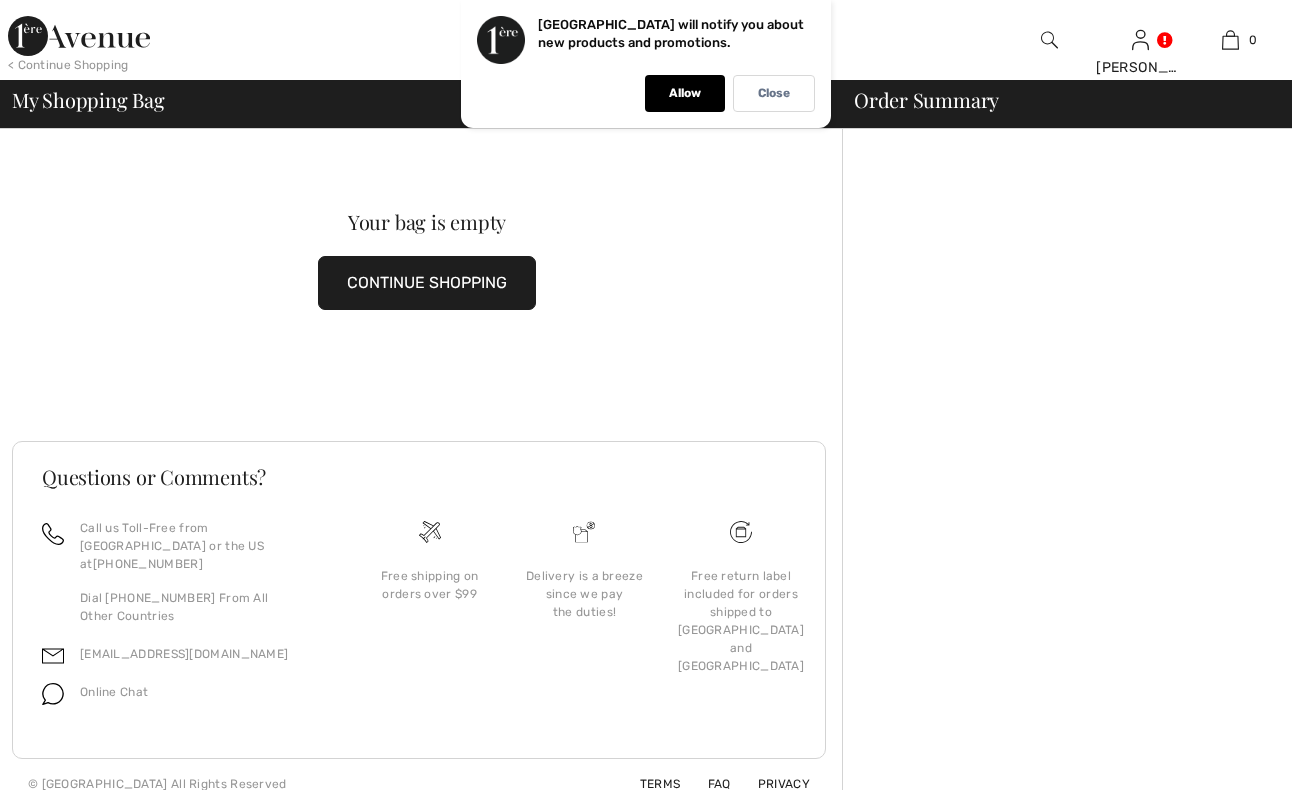 scroll, scrollTop: 0, scrollLeft: 0, axis: both 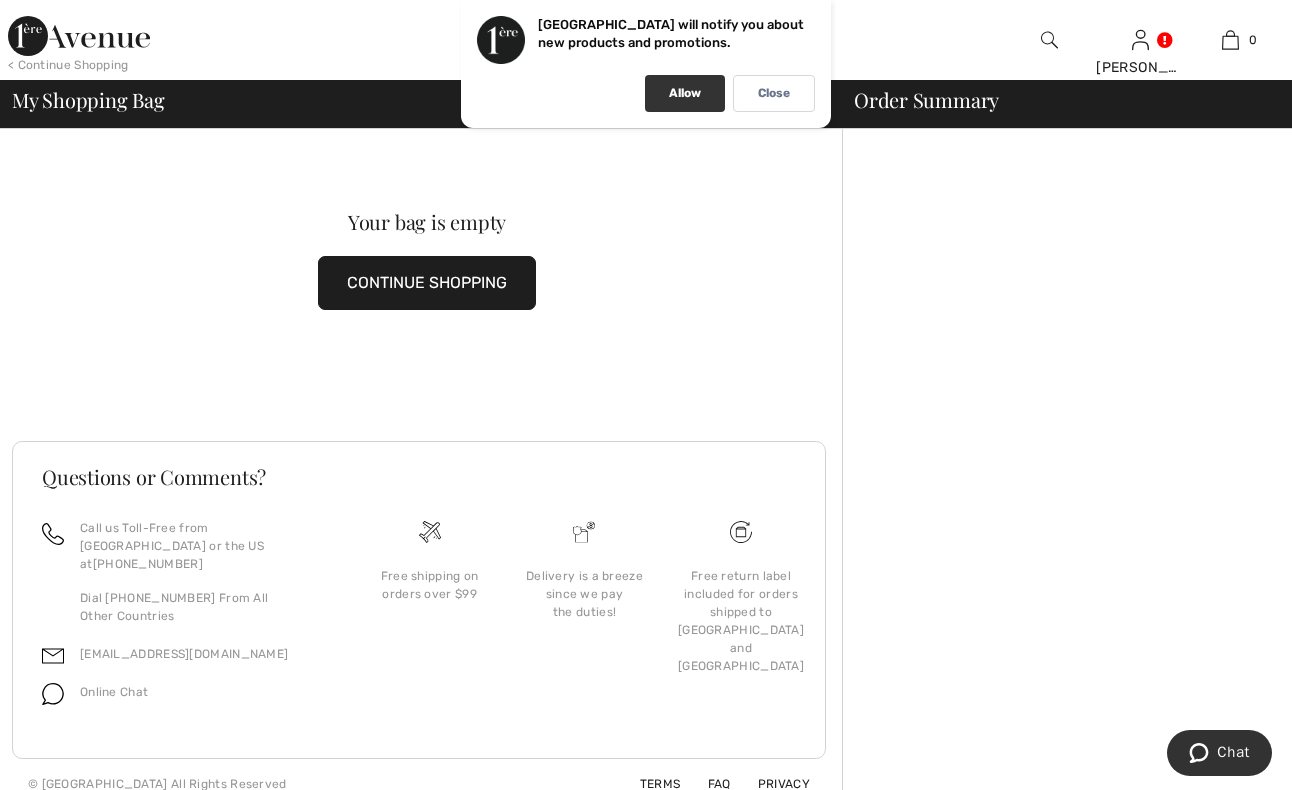 click on "Allow" at bounding box center (685, 93) 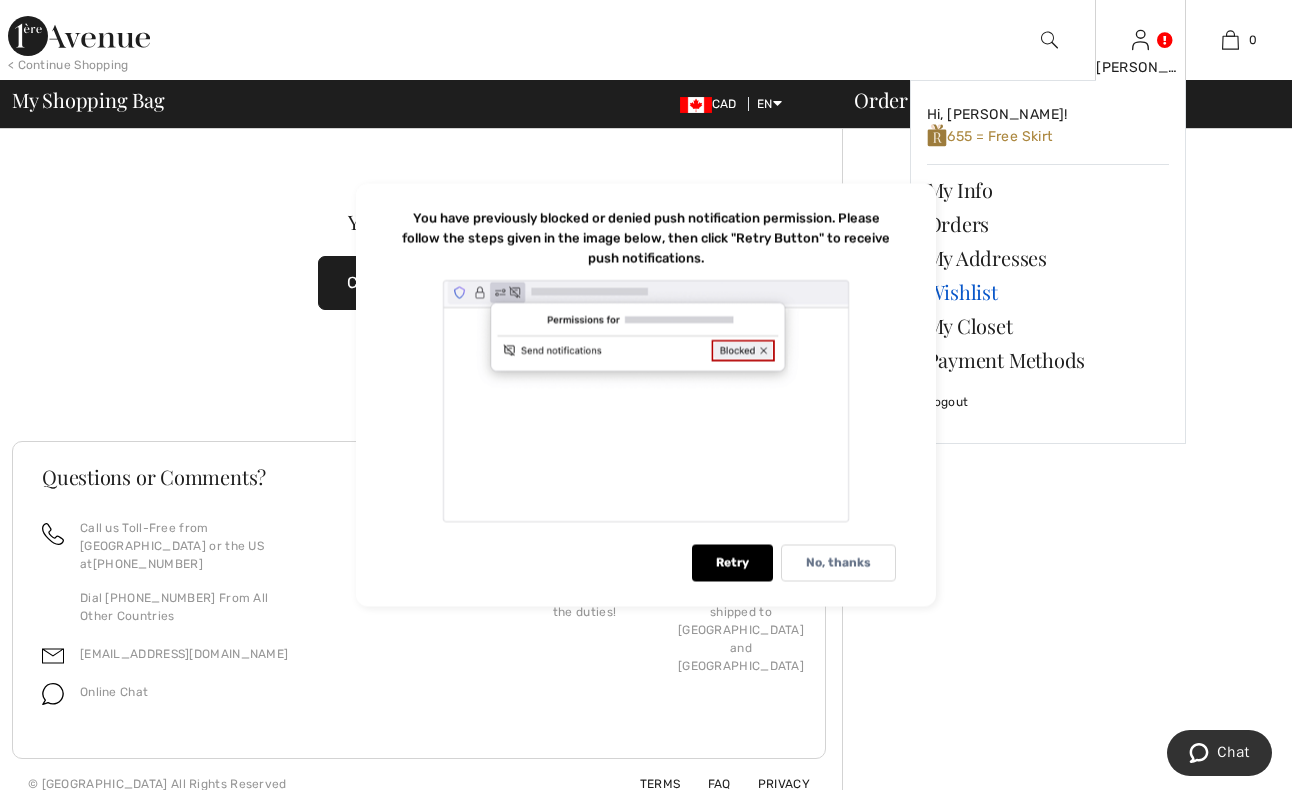 click on "Wishlist" at bounding box center [1048, 292] 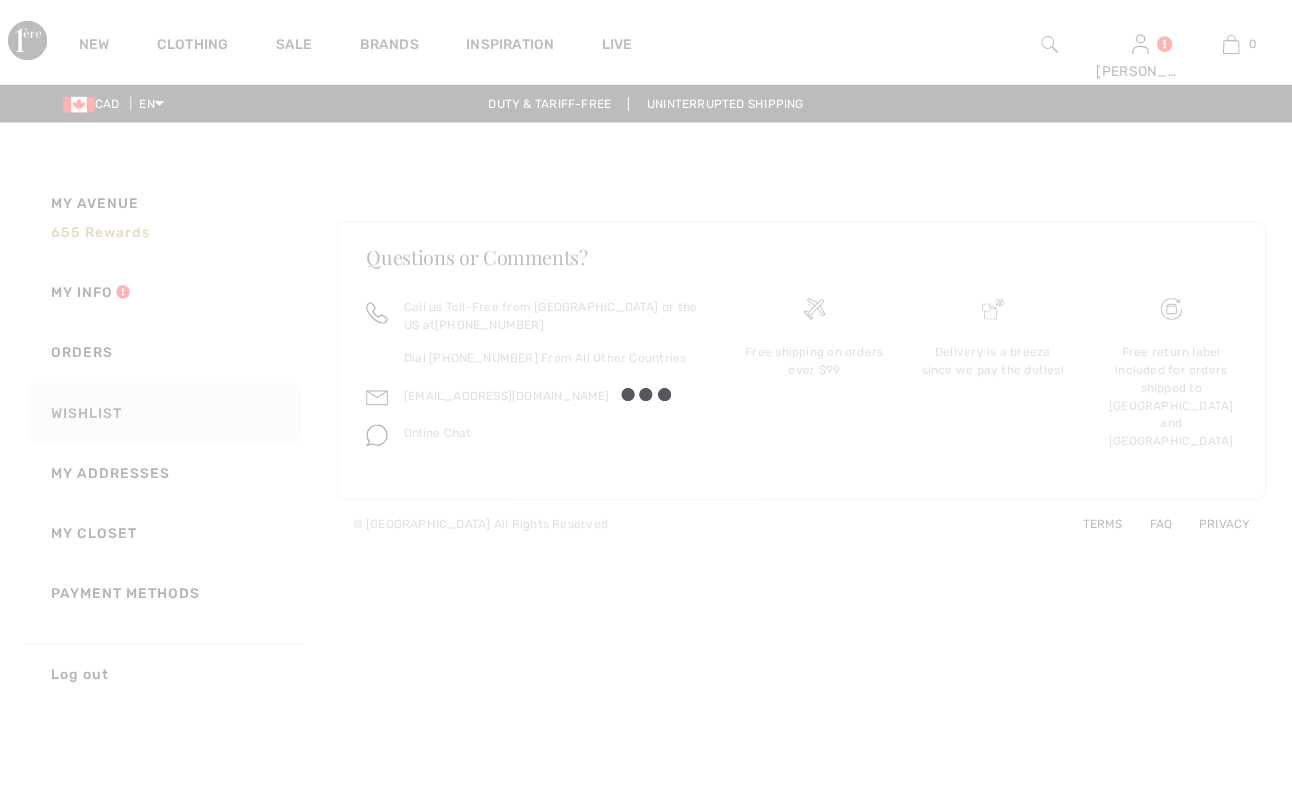 scroll, scrollTop: 0, scrollLeft: 0, axis: both 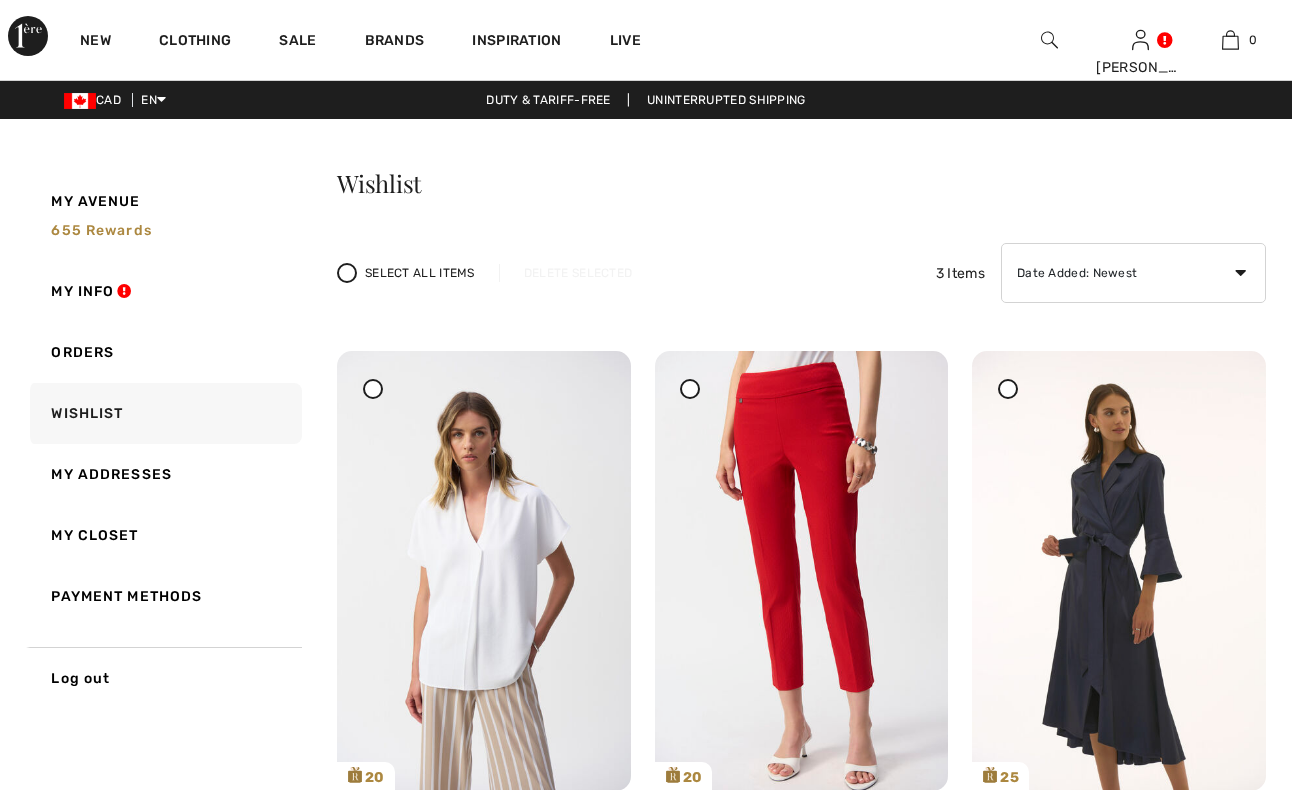 checkbox on "true" 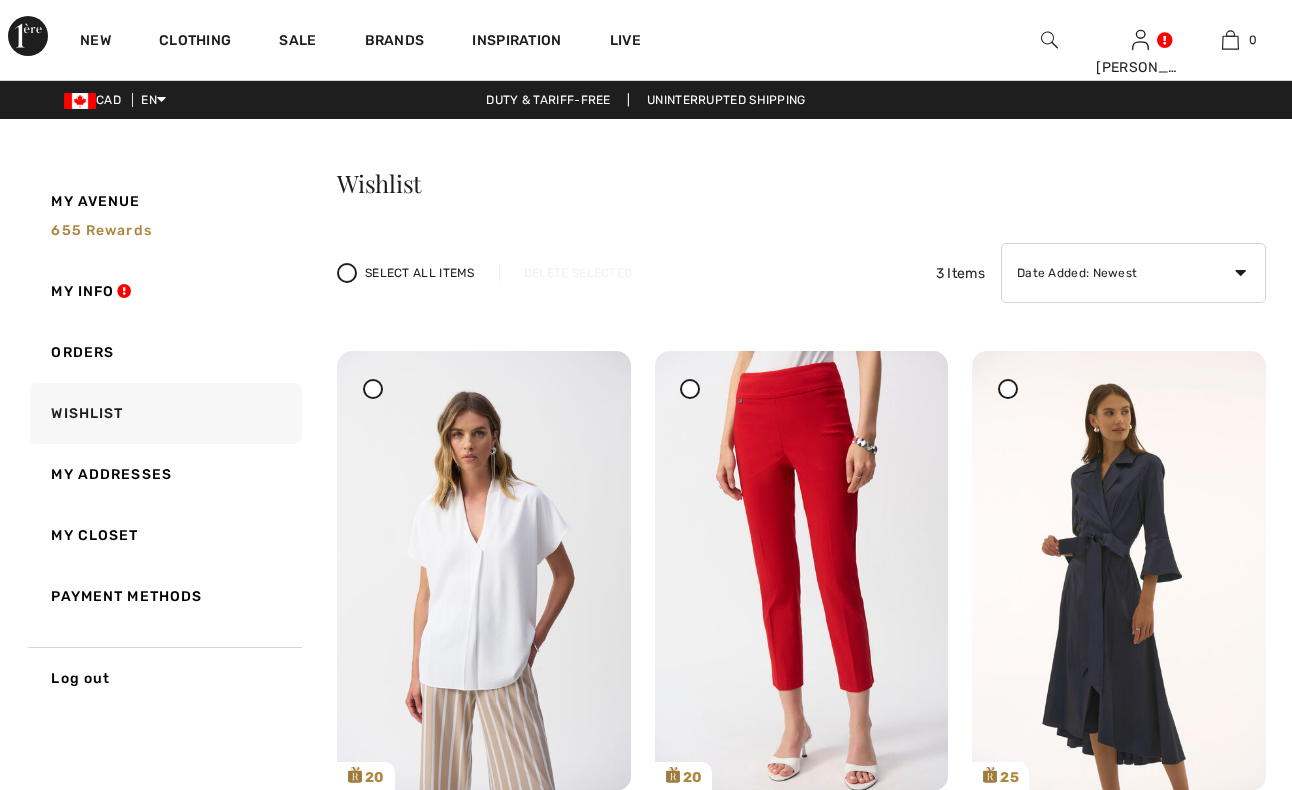 scroll, scrollTop: 0, scrollLeft: 0, axis: both 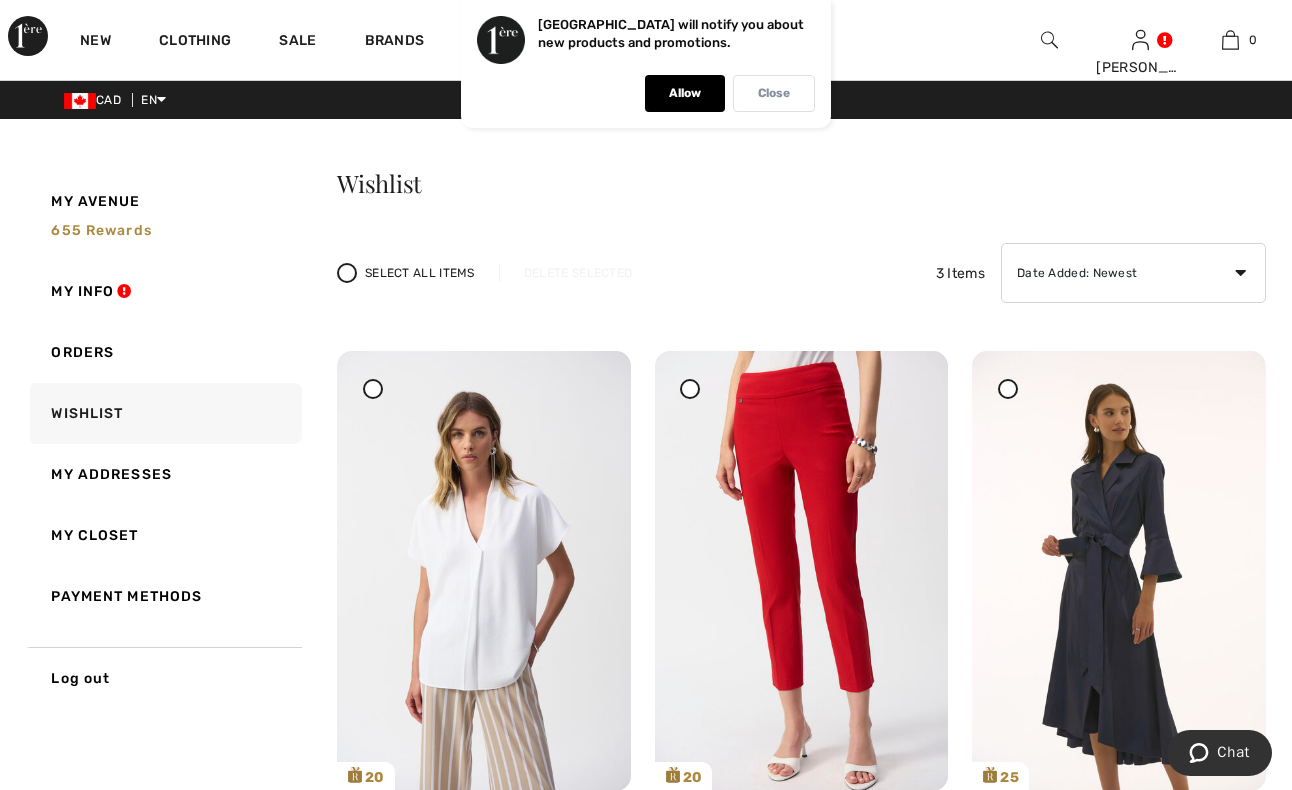 click on "Close" at bounding box center (774, 93) 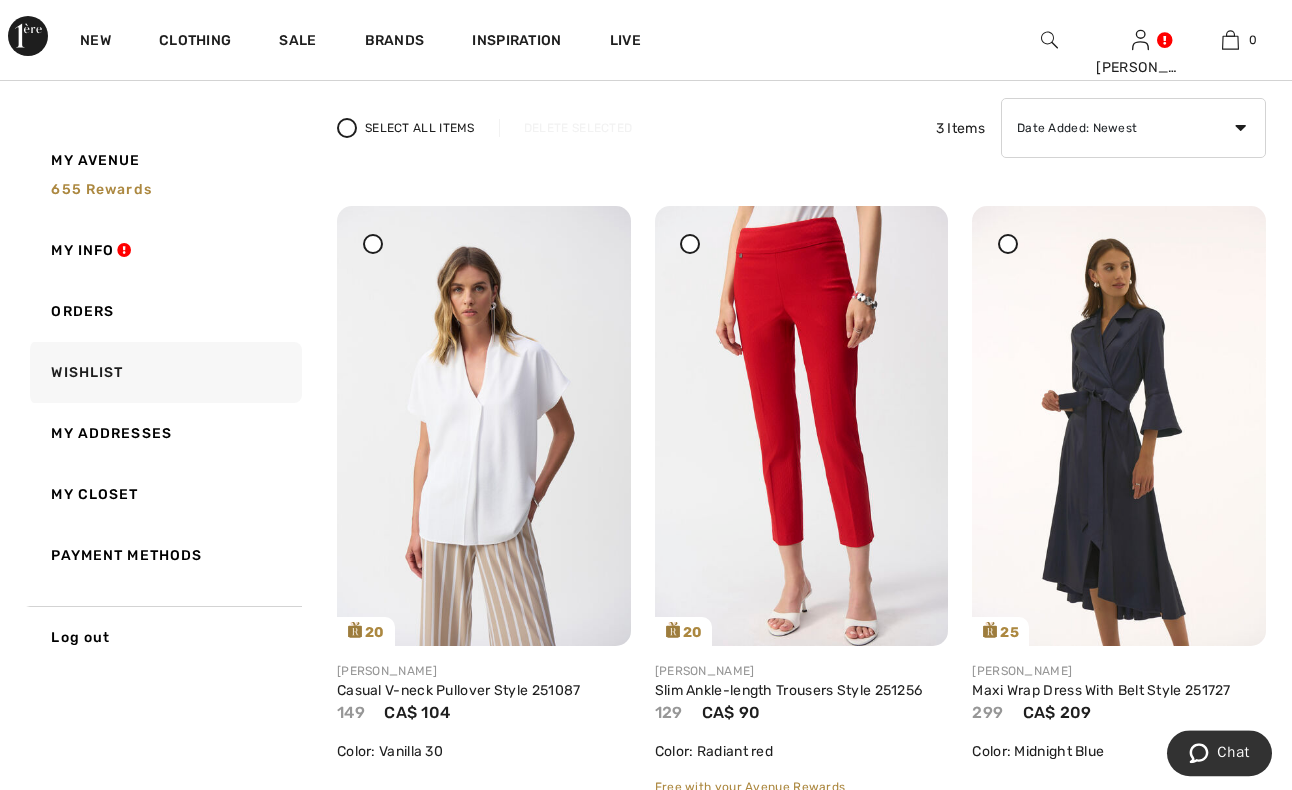 scroll, scrollTop: 204, scrollLeft: 0, axis: vertical 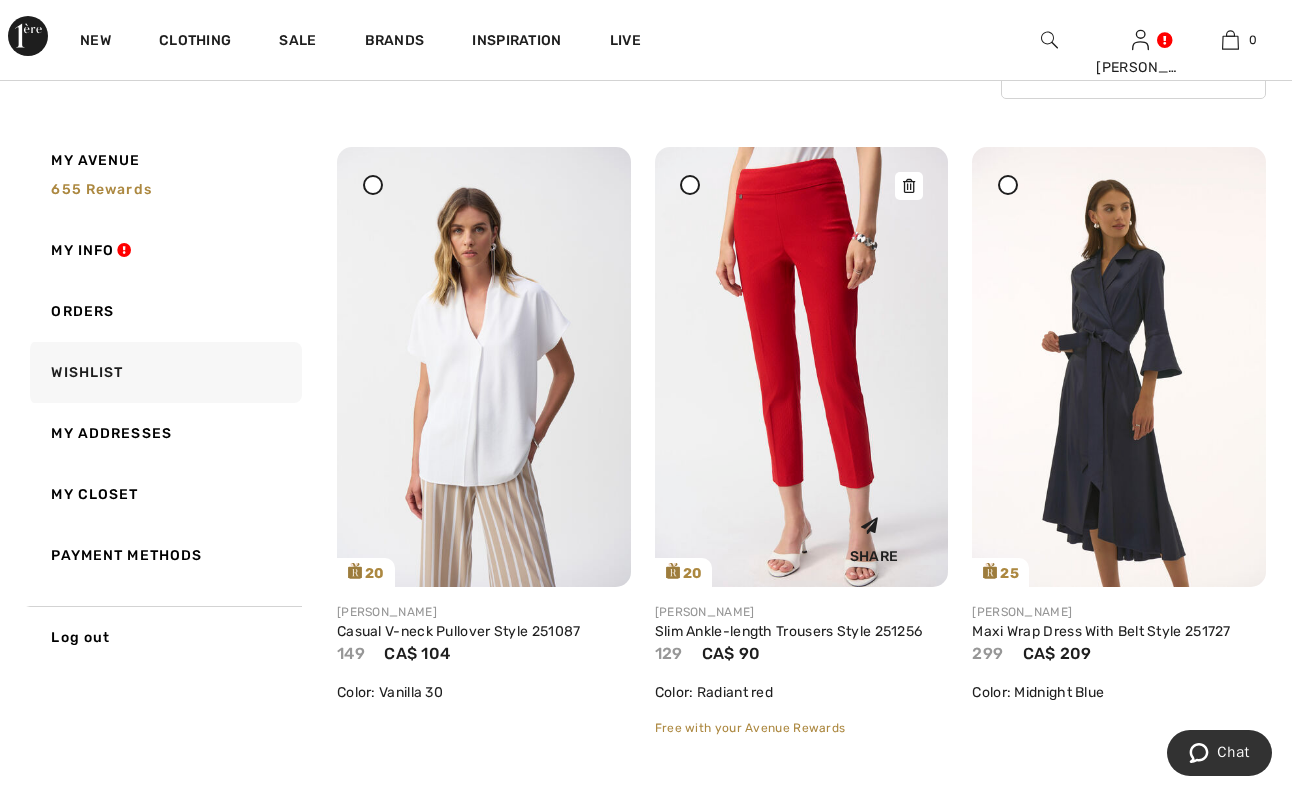 click at bounding box center (802, 367) 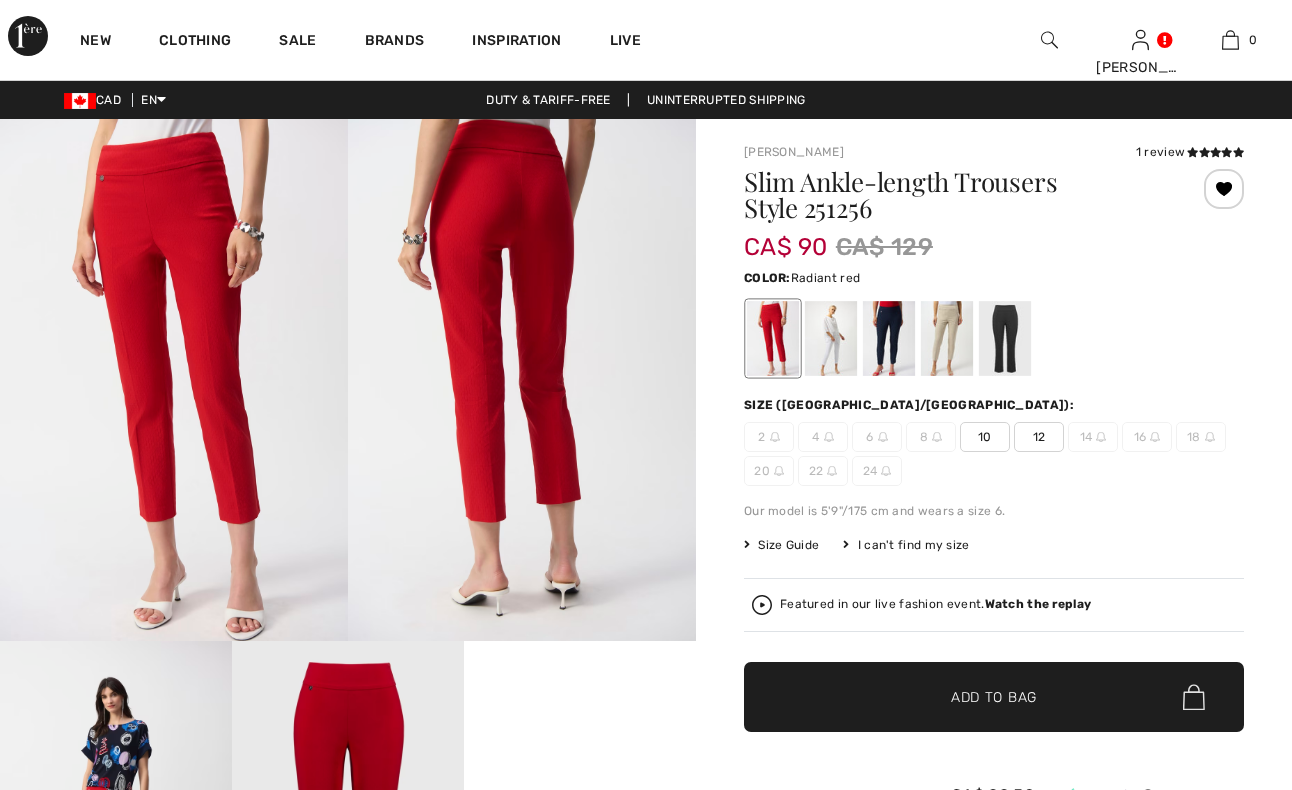 scroll, scrollTop: 0, scrollLeft: 0, axis: both 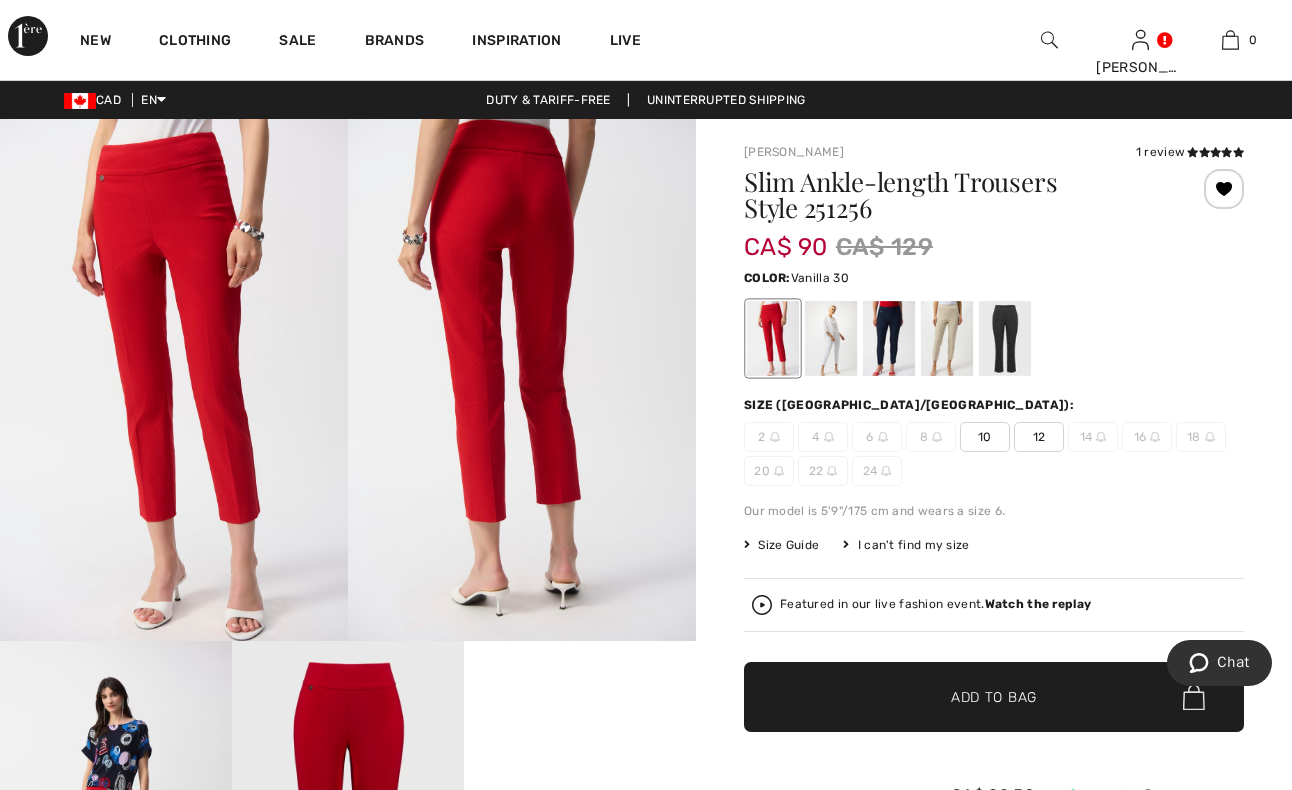 click at bounding box center [831, 338] 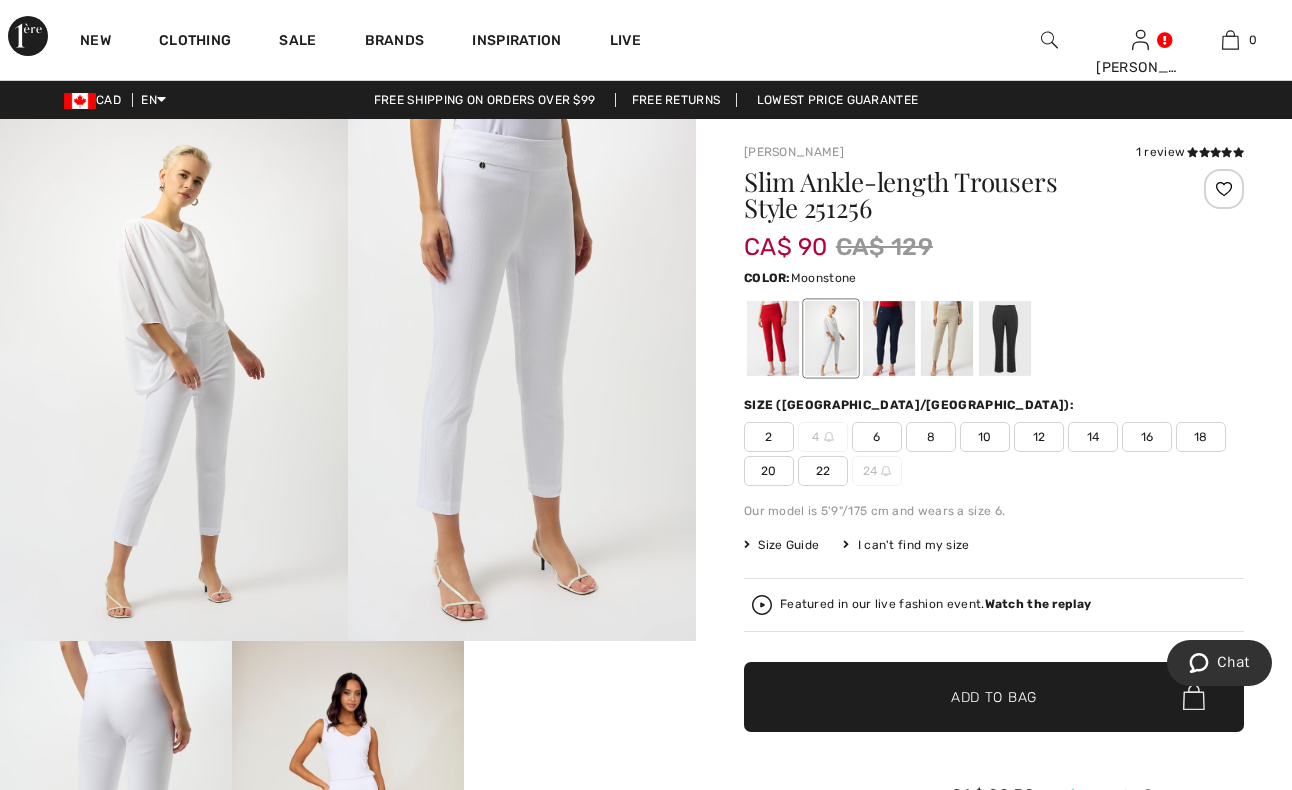 click at bounding box center [947, 338] 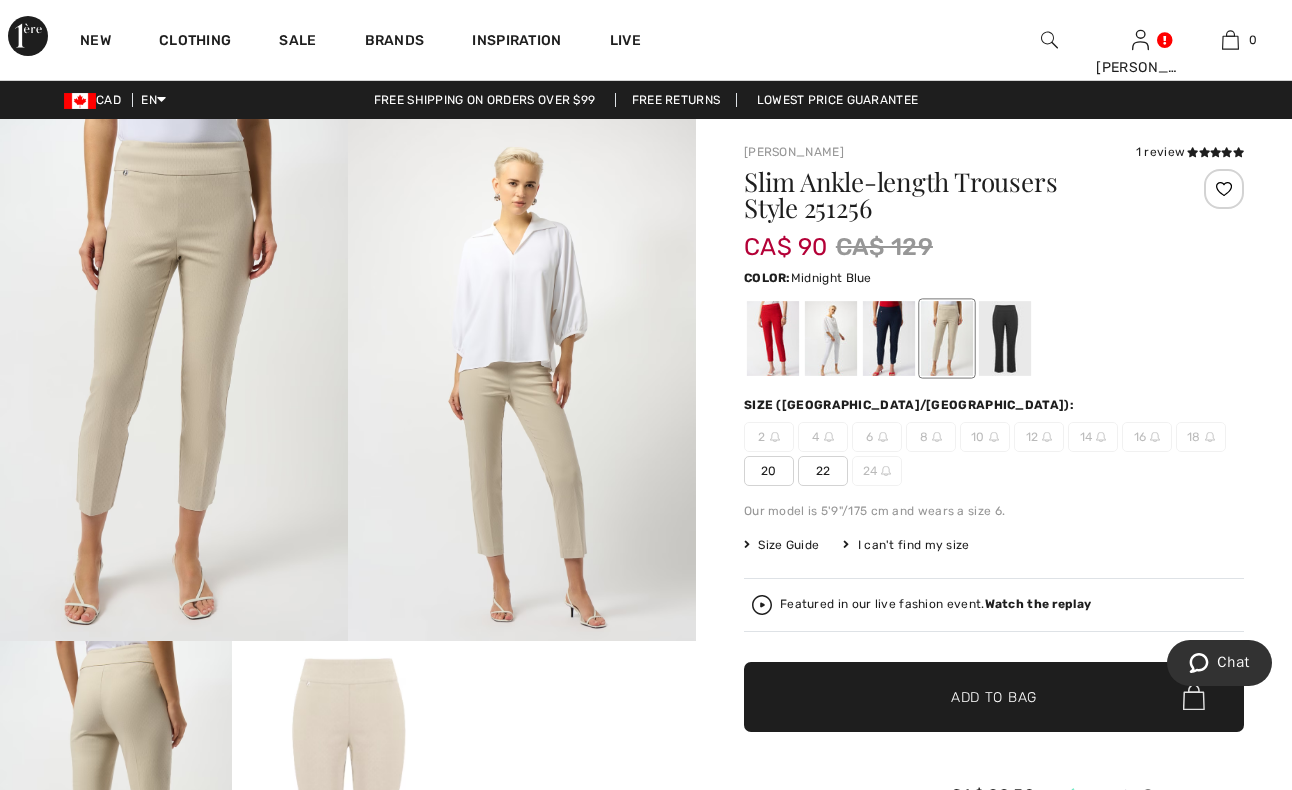 click at bounding box center (889, 338) 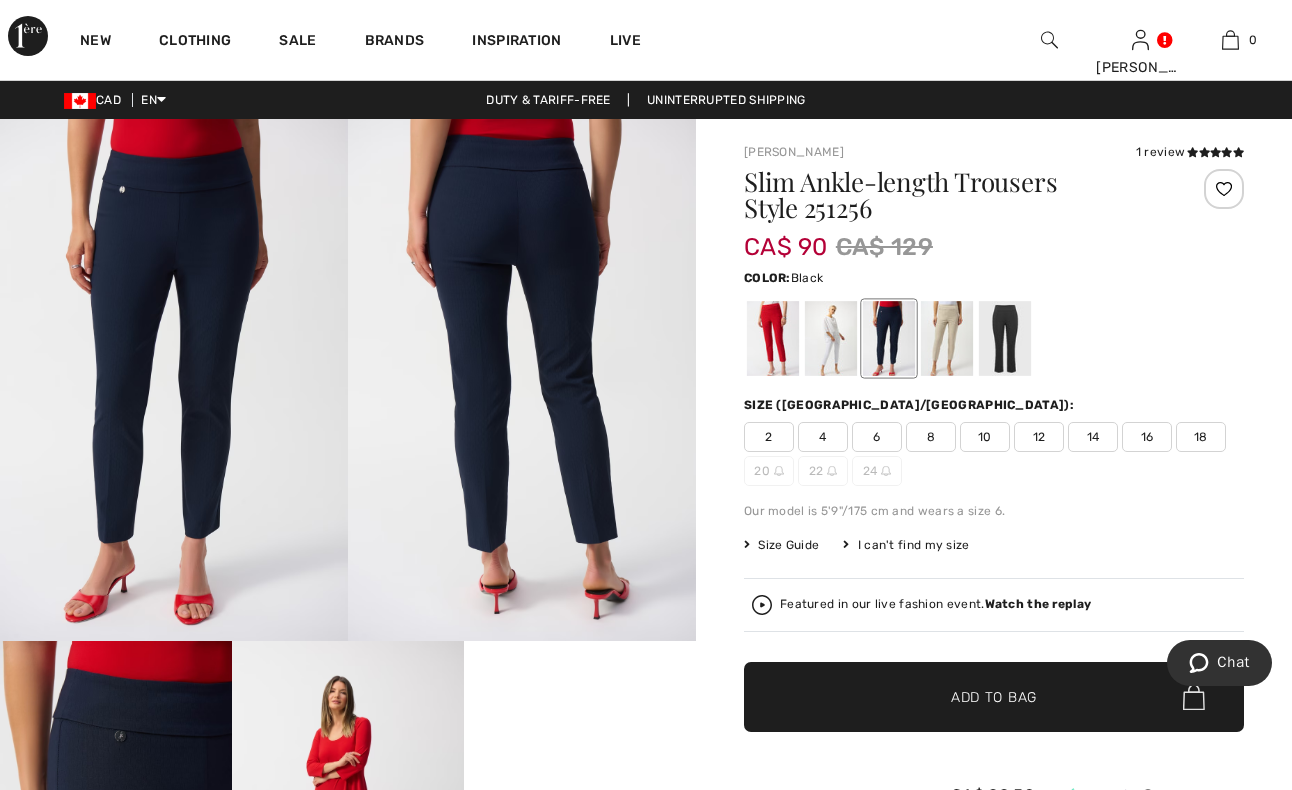 click at bounding box center (1005, 338) 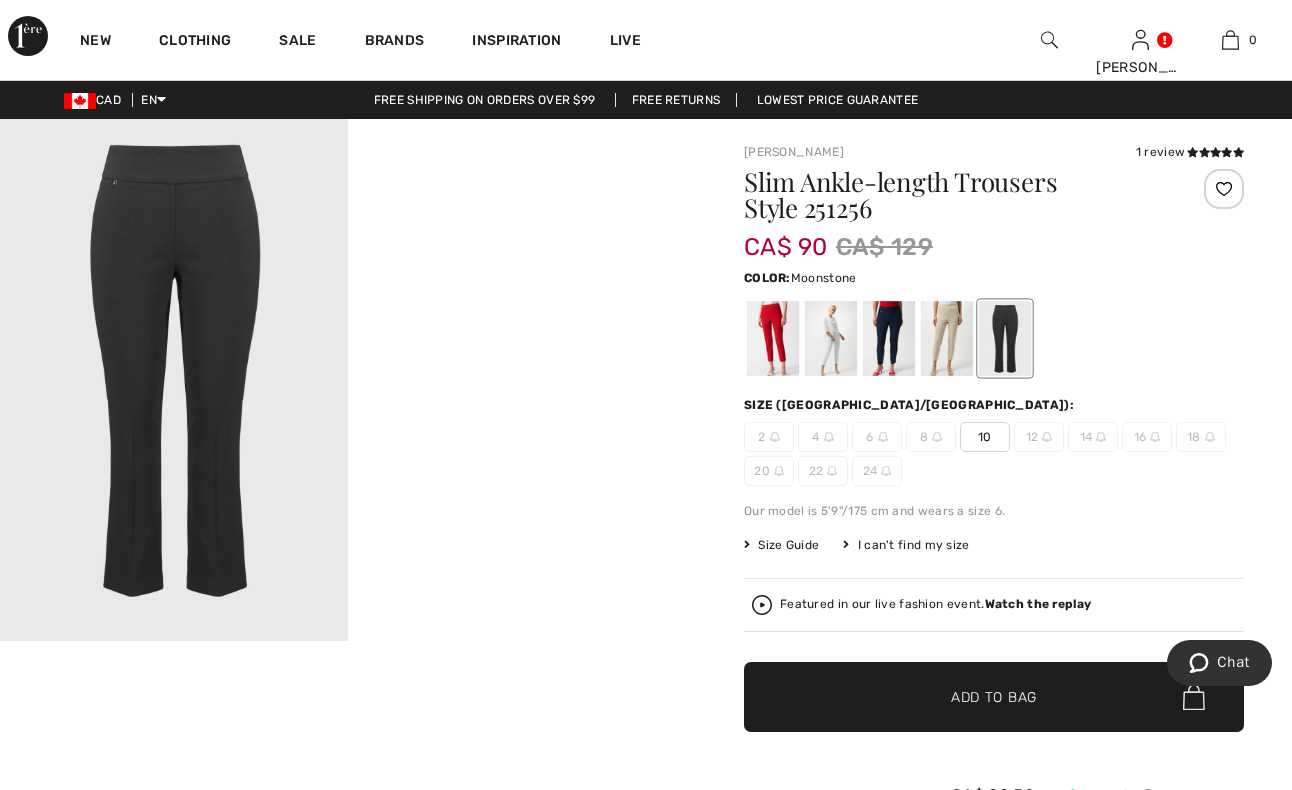 click at bounding box center (947, 338) 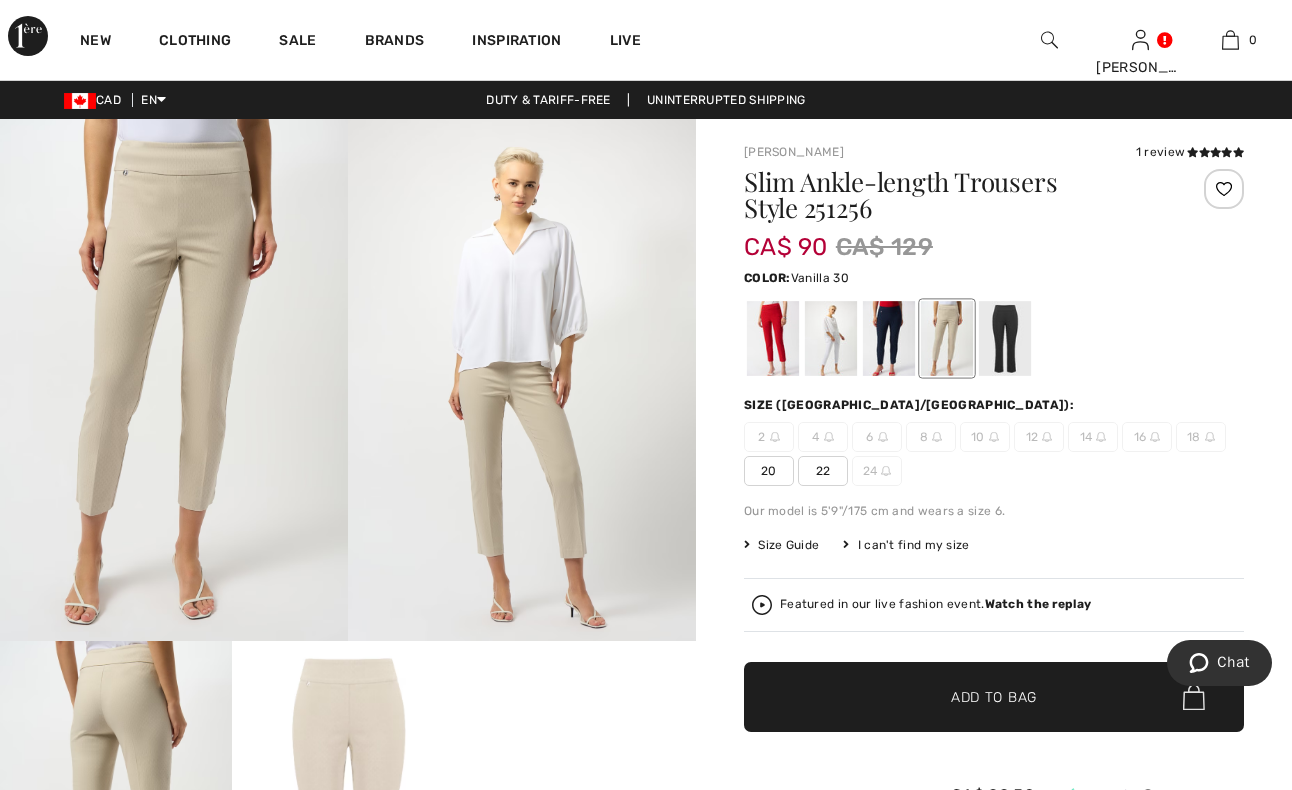 click at bounding box center [831, 338] 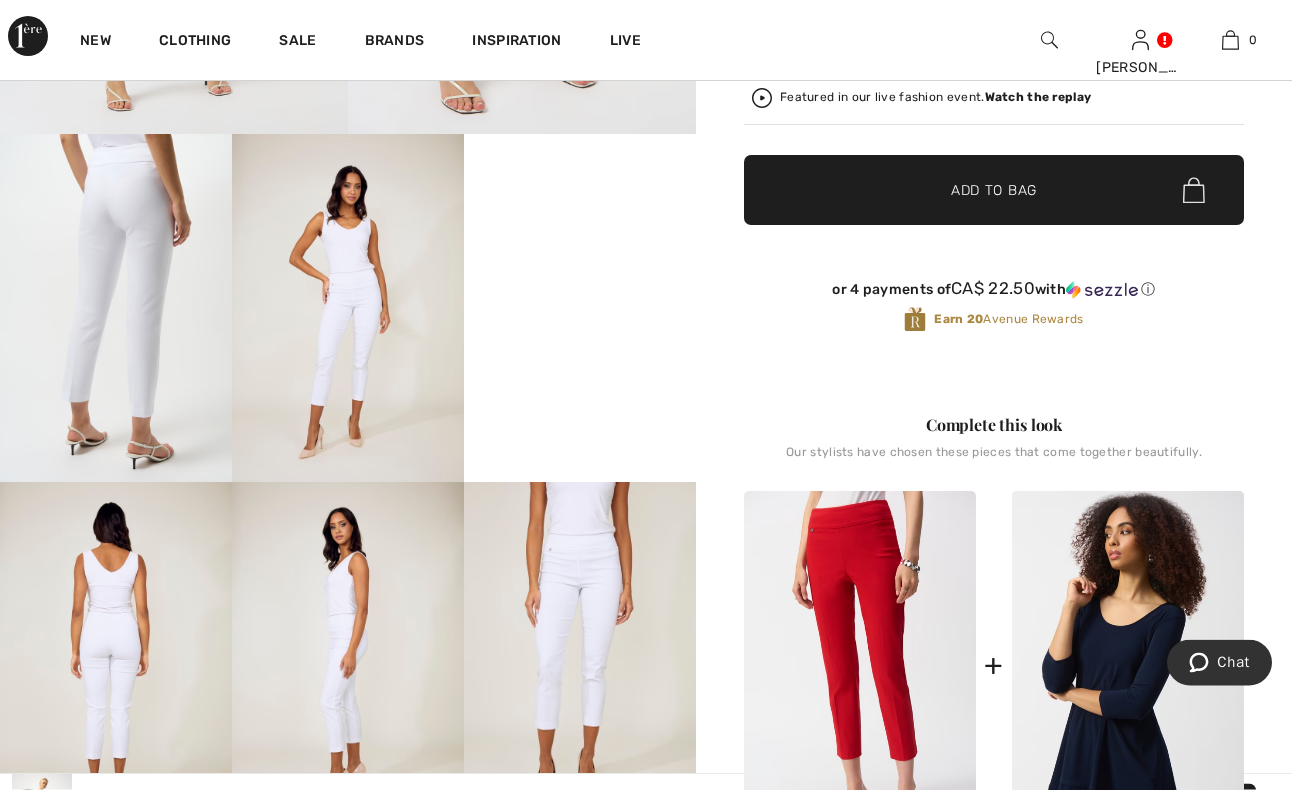 scroll, scrollTop: 0, scrollLeft: 0, axis: both 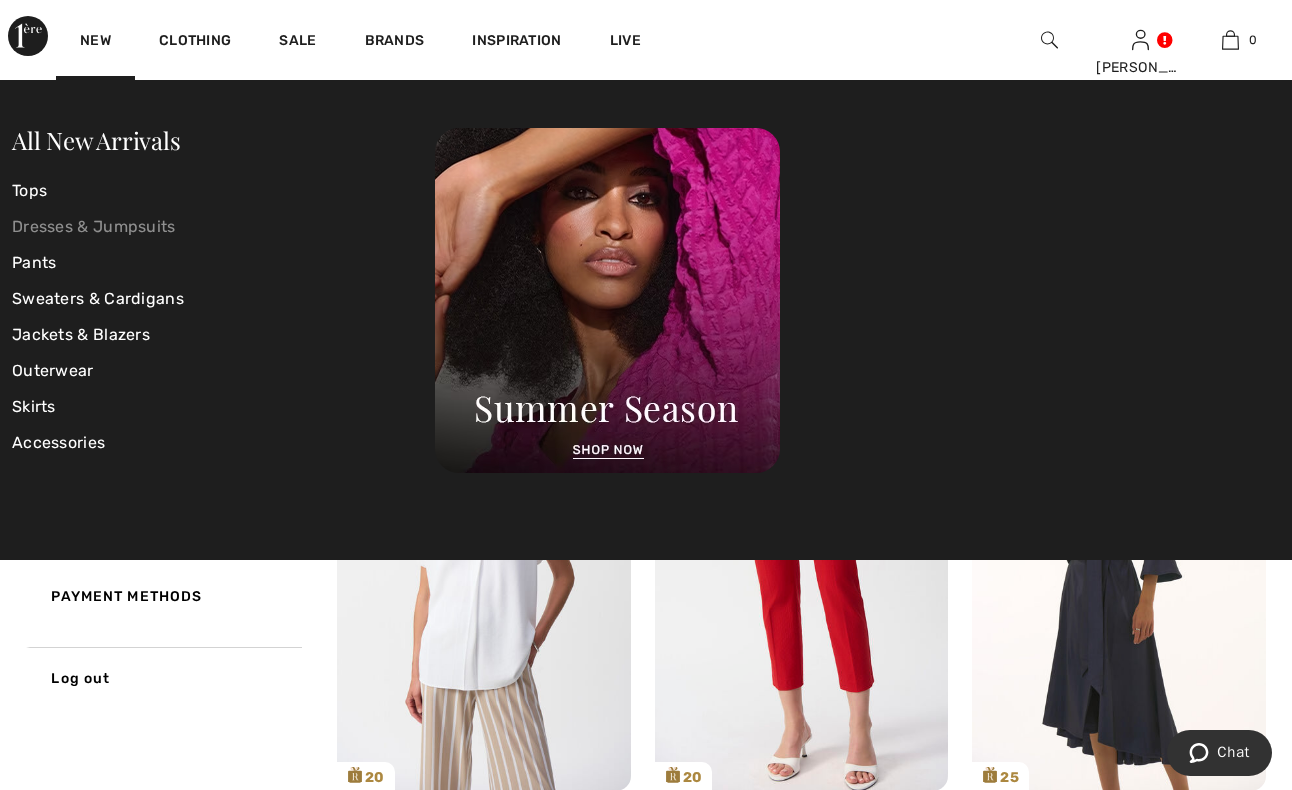 click on "Dresses & Jumpsuits" at bounding box center [223, 227] 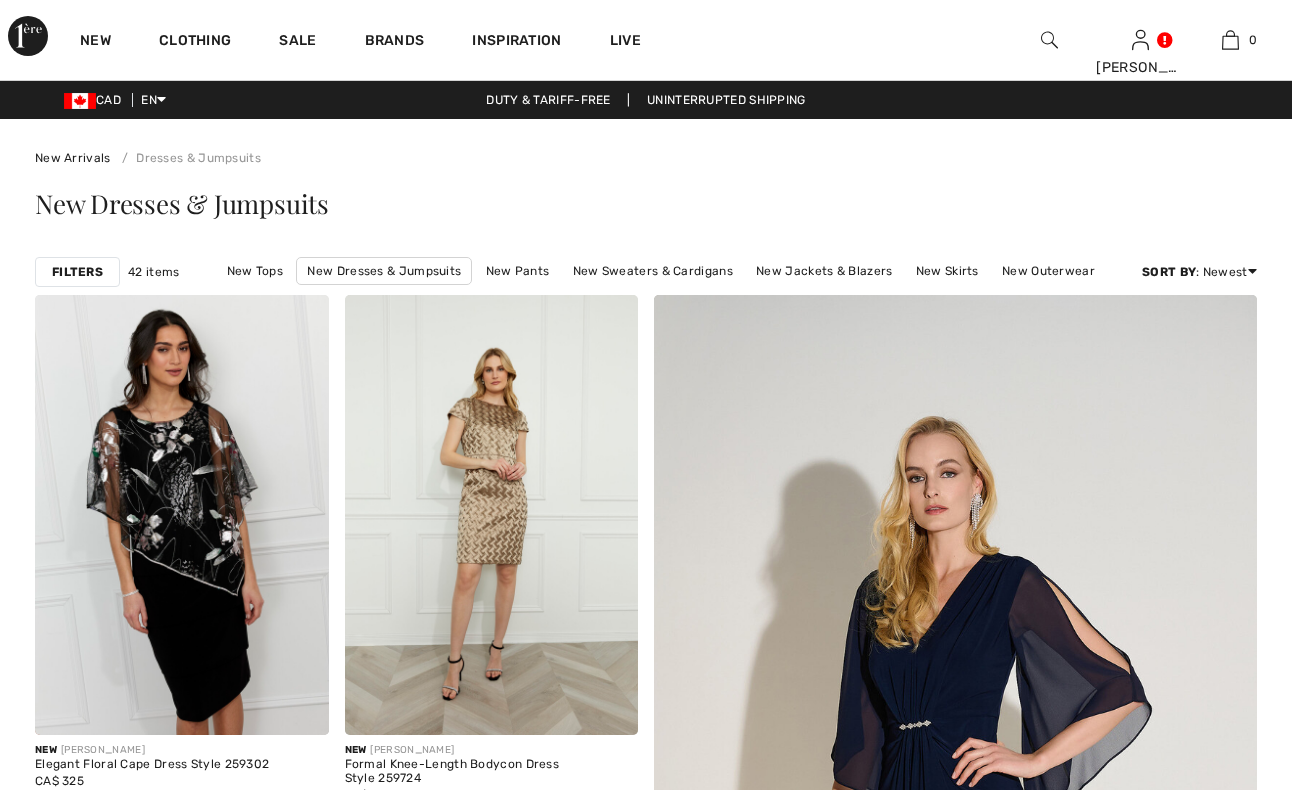 scroll, scrollTop: 0, scrollLeft: 0, axis: both 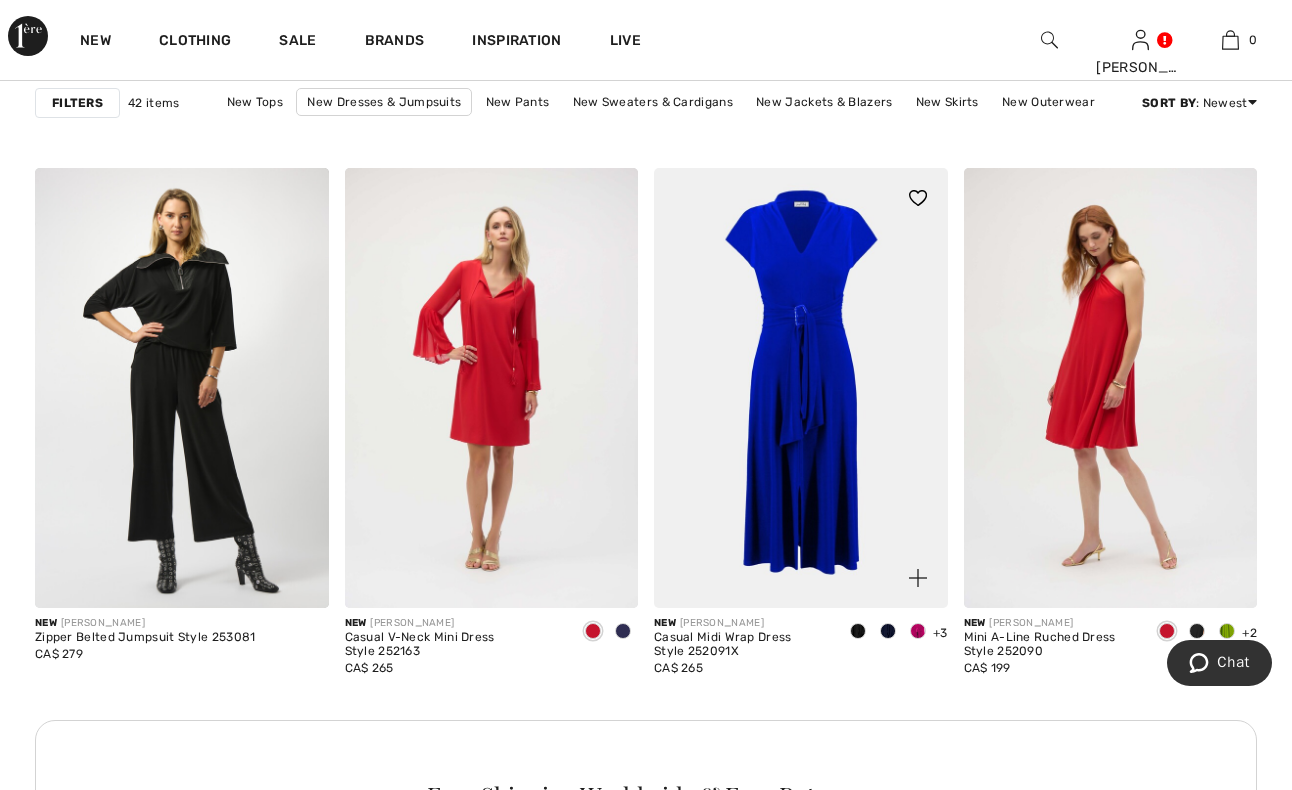 click at bounding box center [888, 631] 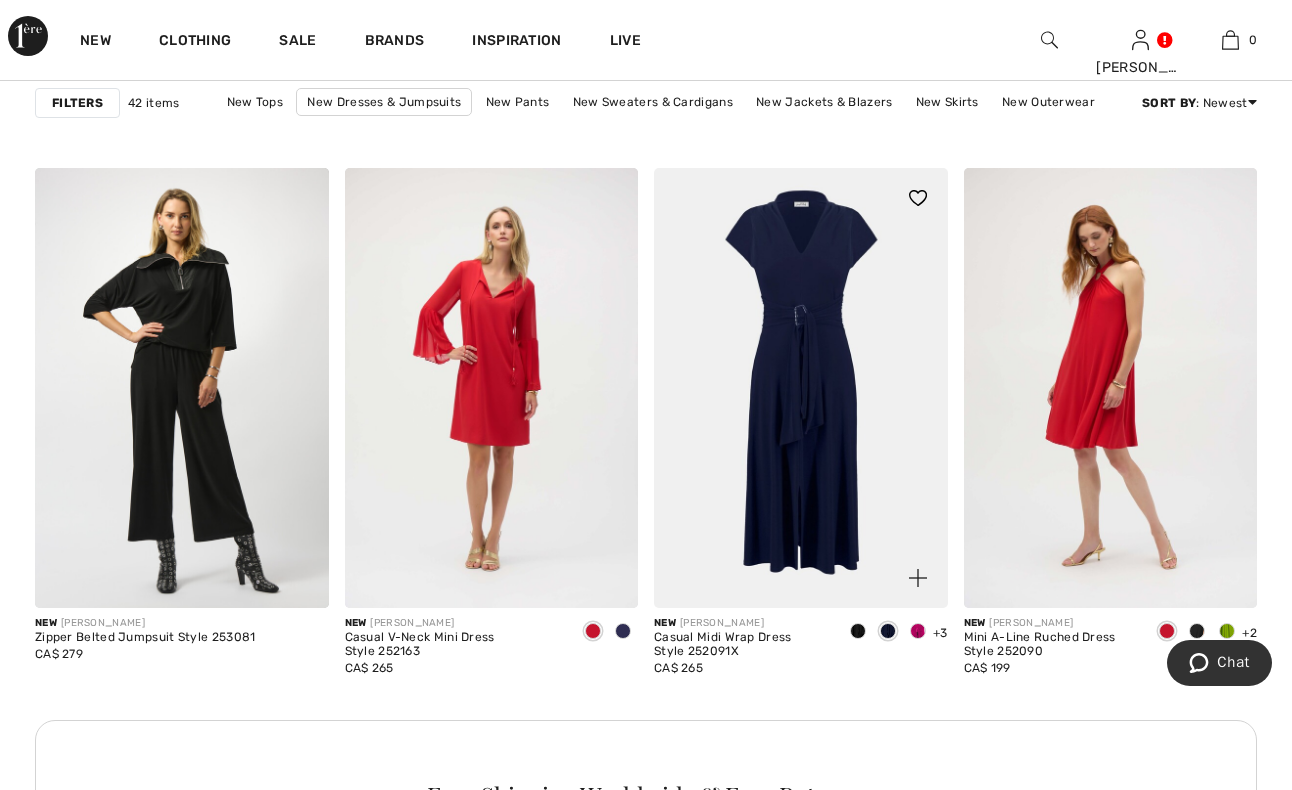 click at bounding box center [918, 631] 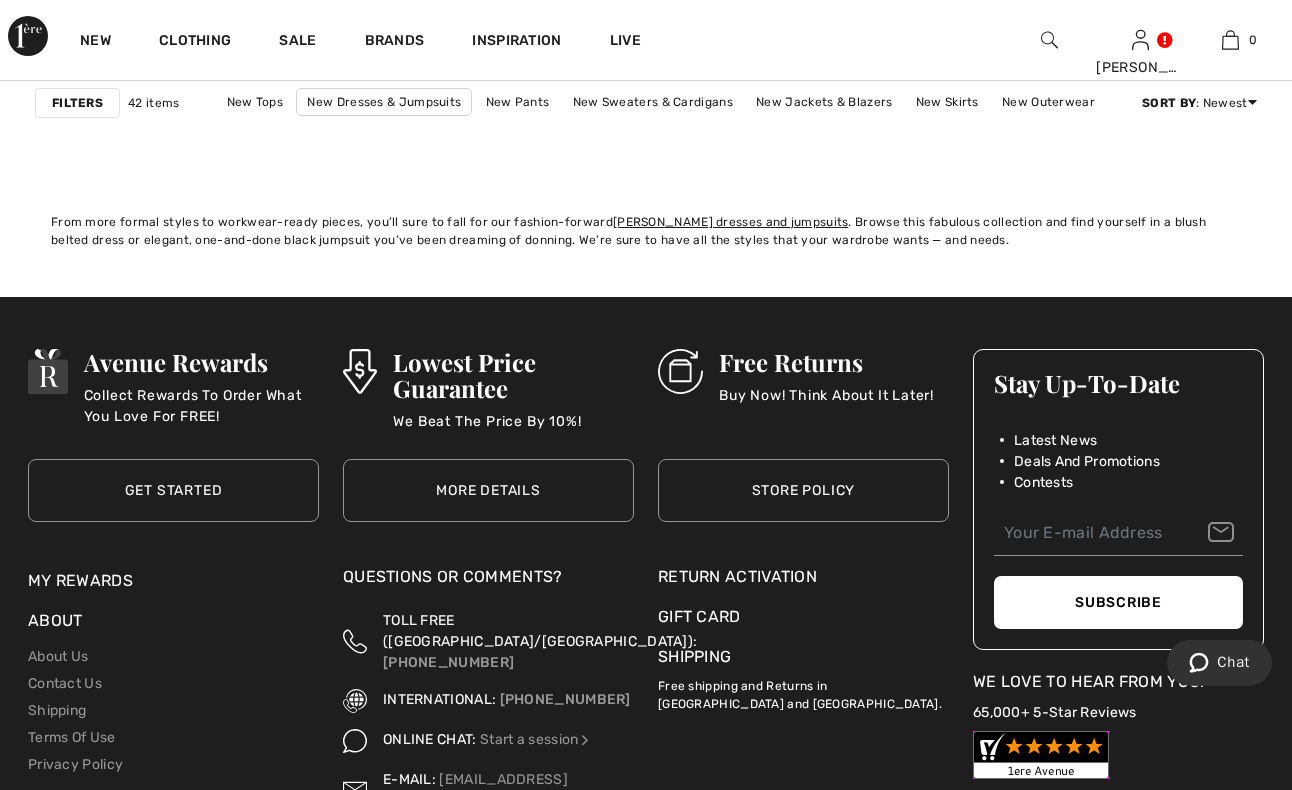 scroll, scrollTop: 7242, scrollLeft: 0, axis: vertical 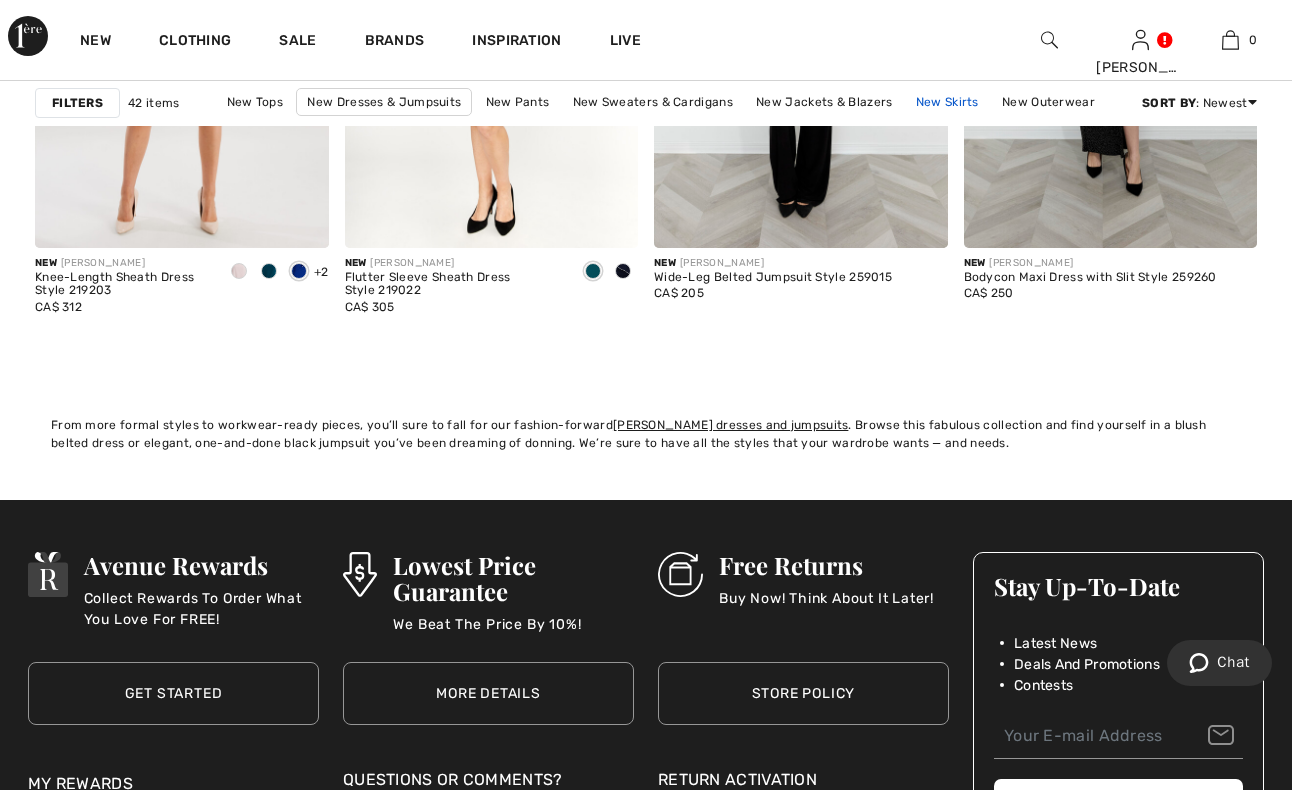 click on "New Skirts" at bounding box center [947, 102] 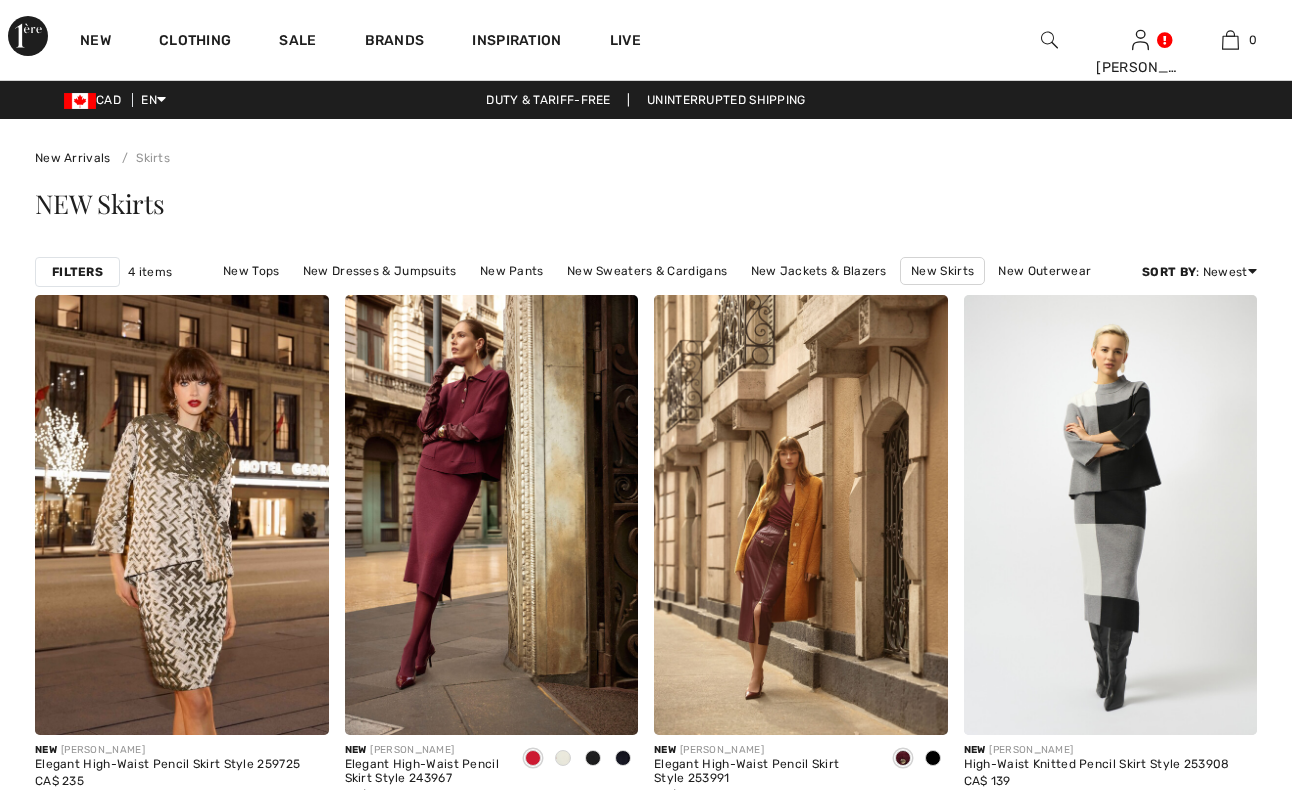 scroll, scrollTop: 0, scrollLeft: 0, axis: both 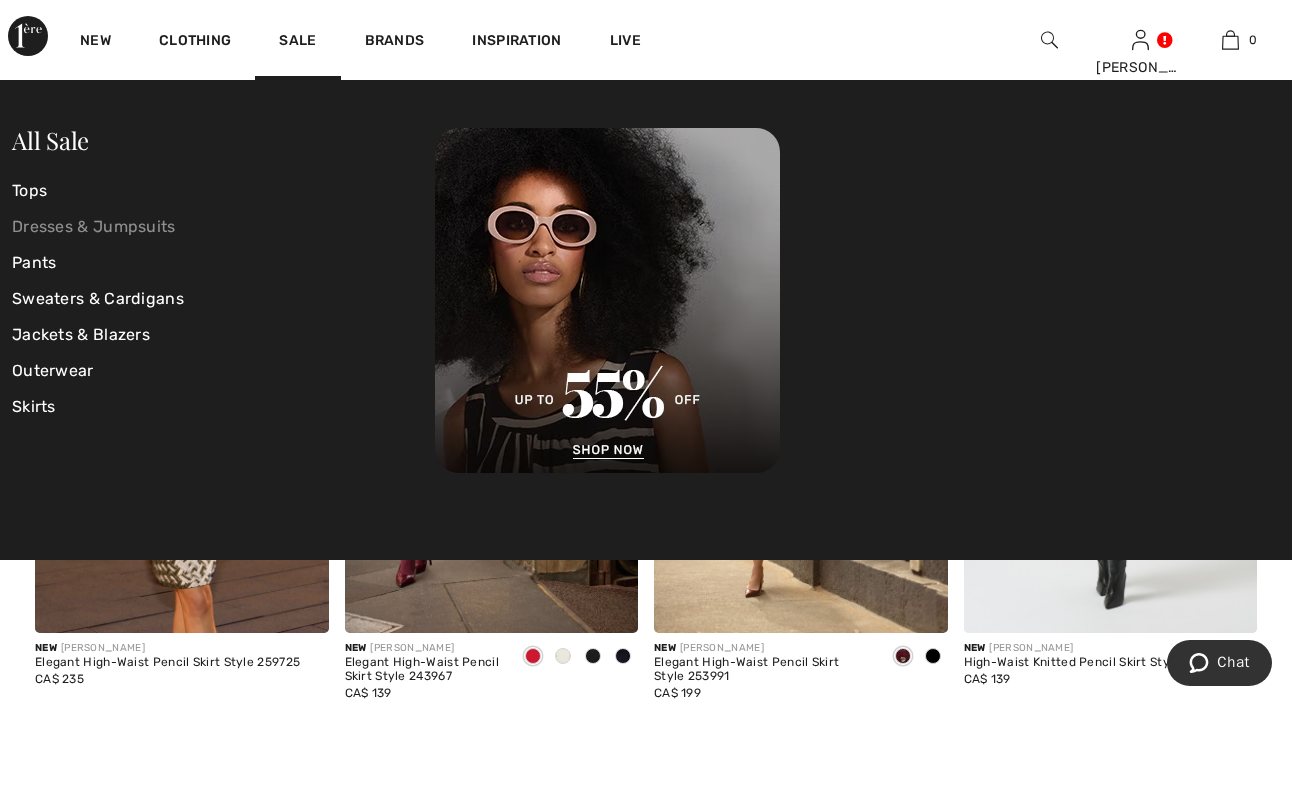 click on "Dresses & Jumpsuits" at bounding box center (223, 227) 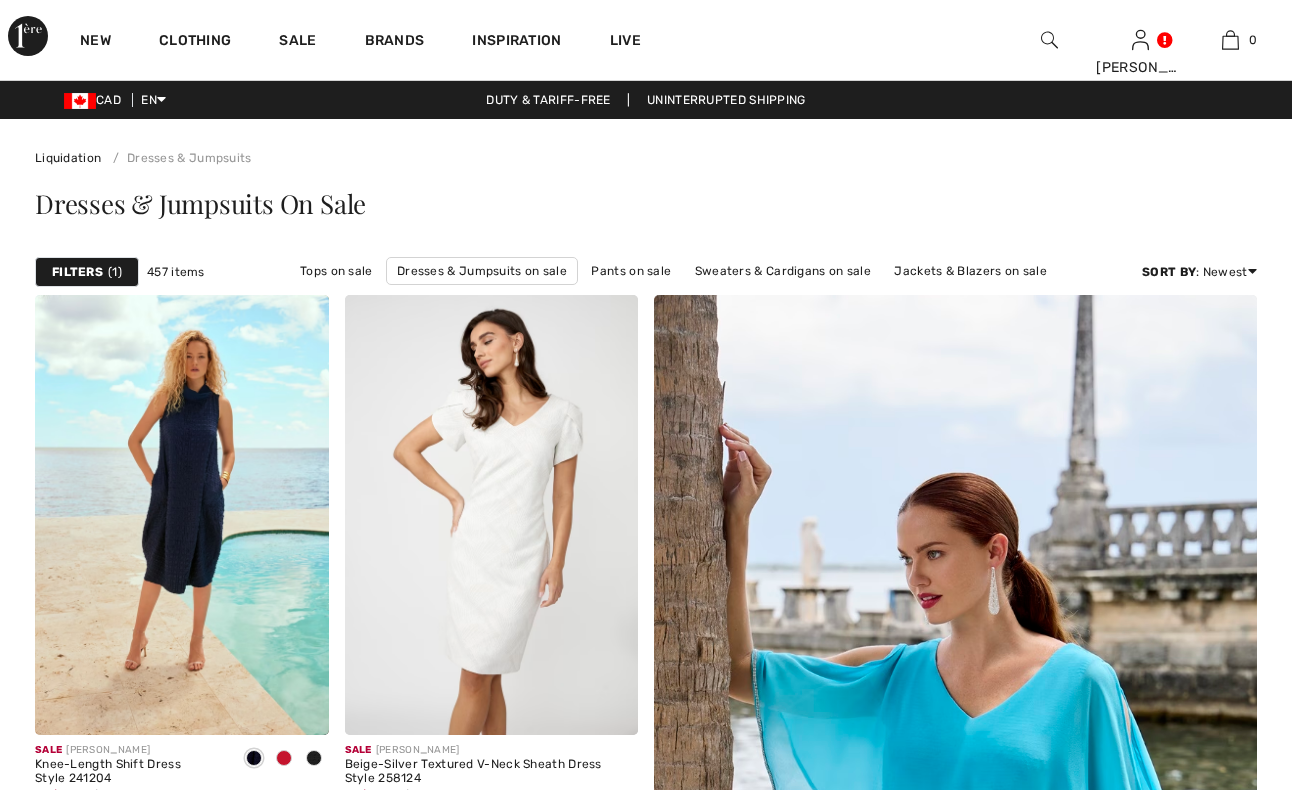 scroll, scrollTop: 0, scrollLeft: 0, axis: both 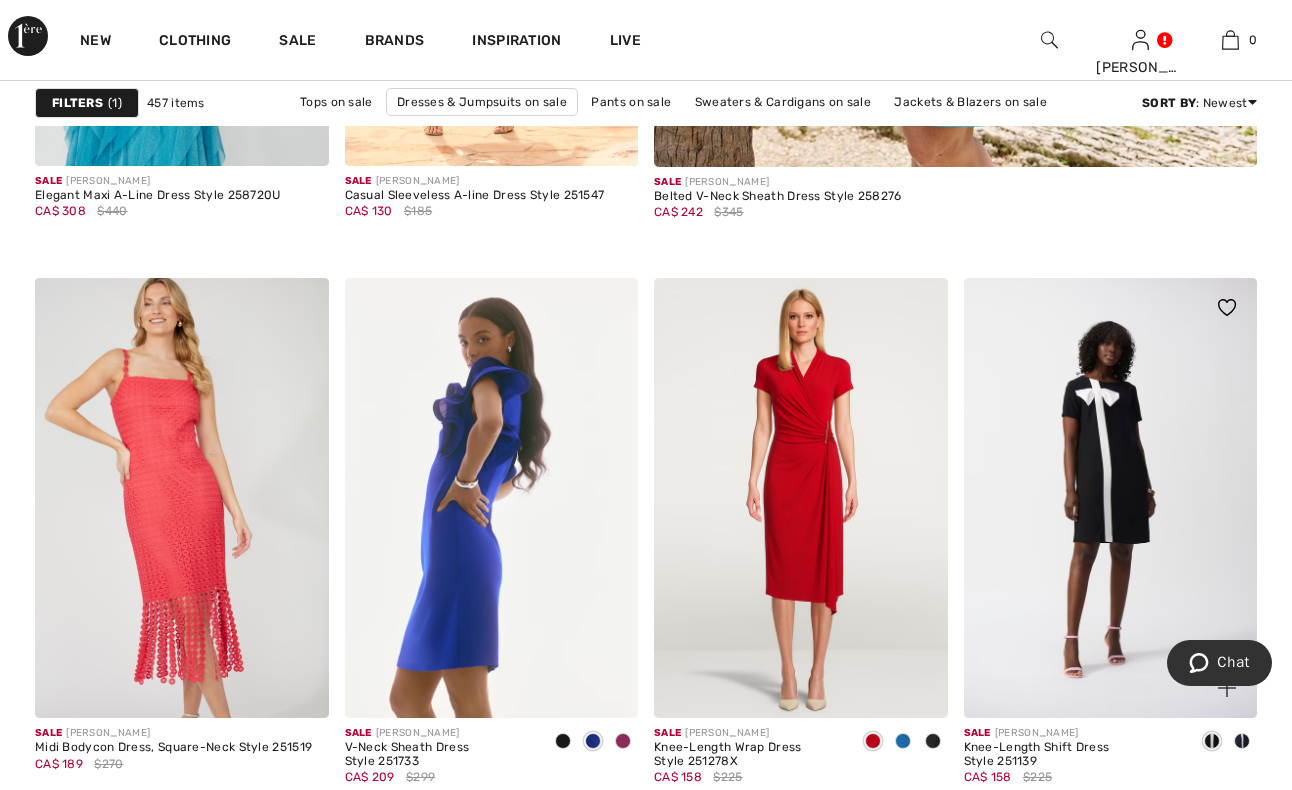click at bounding box center [1242, 741] 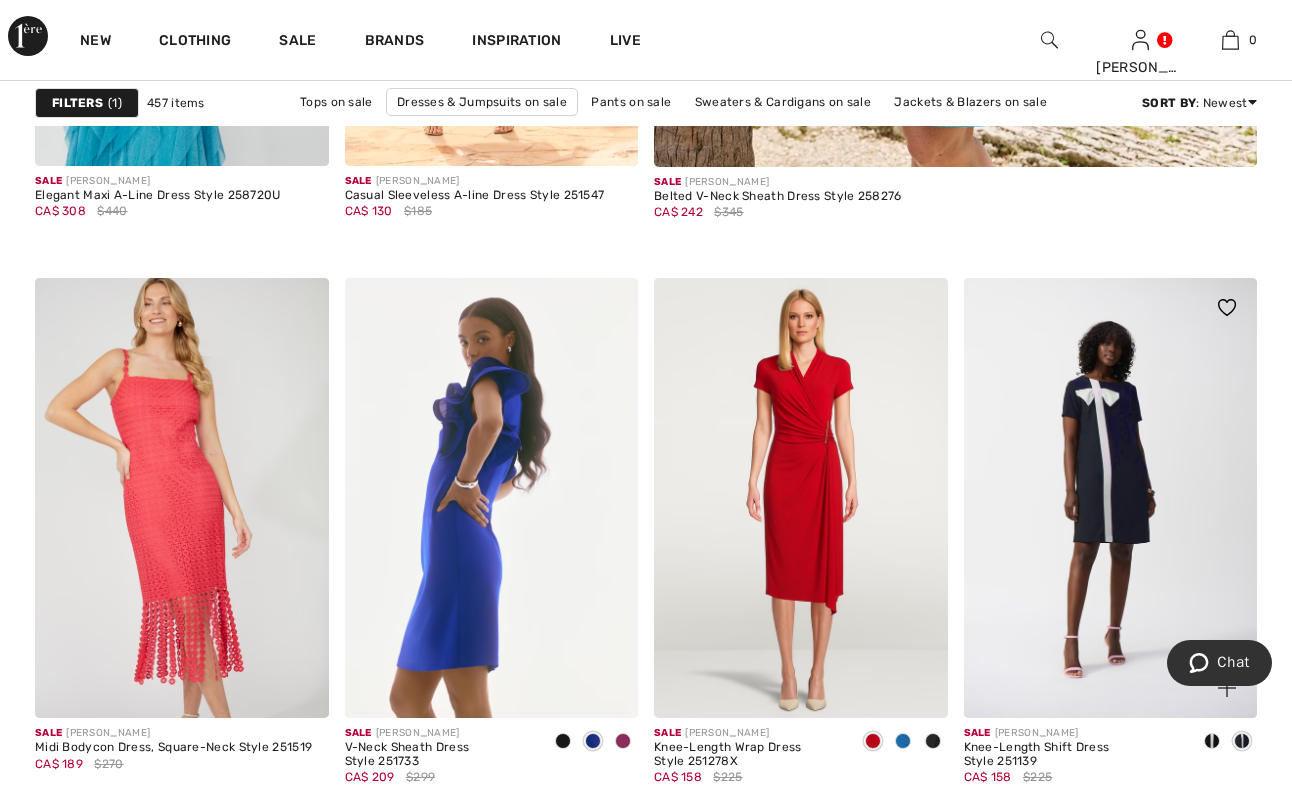 click at bounding box center [1212, 741] 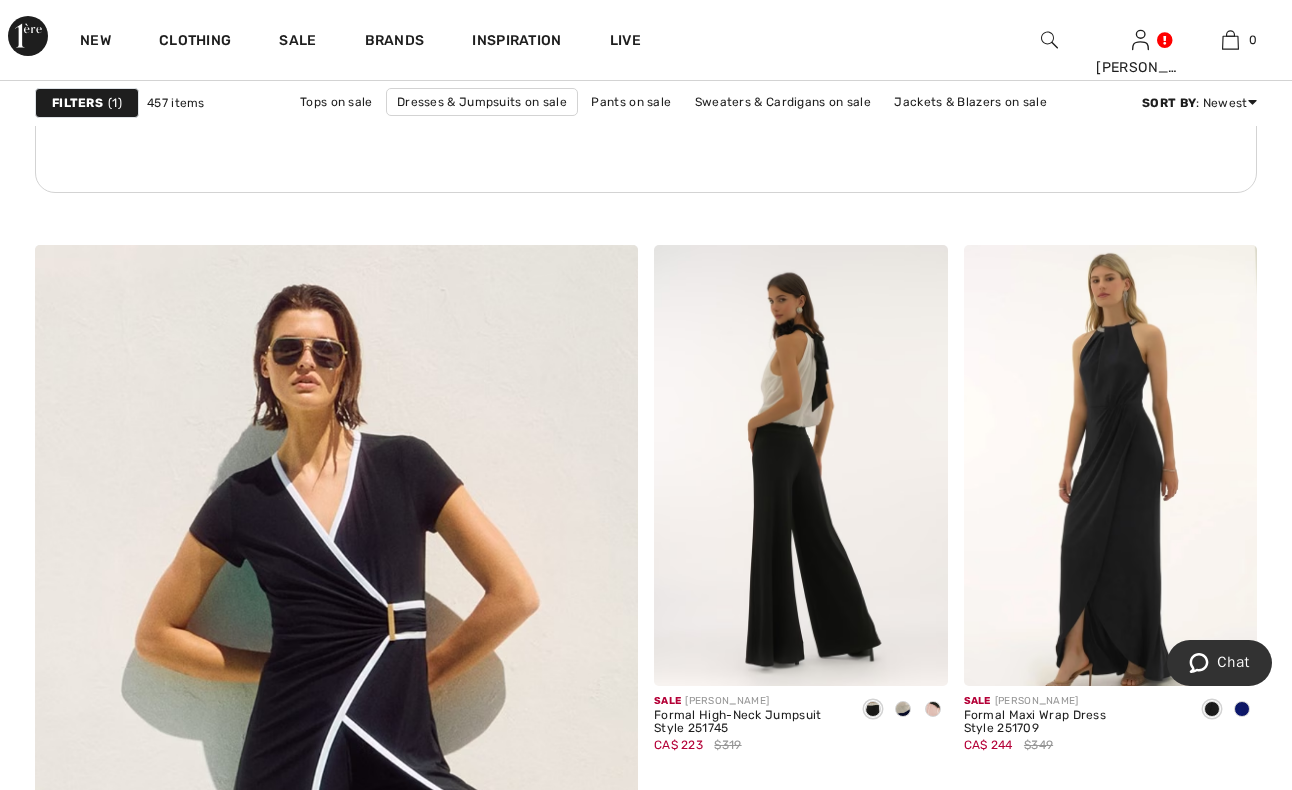 scroll, scrollTop: 4488, scrollLeft: 0, axis: vertical 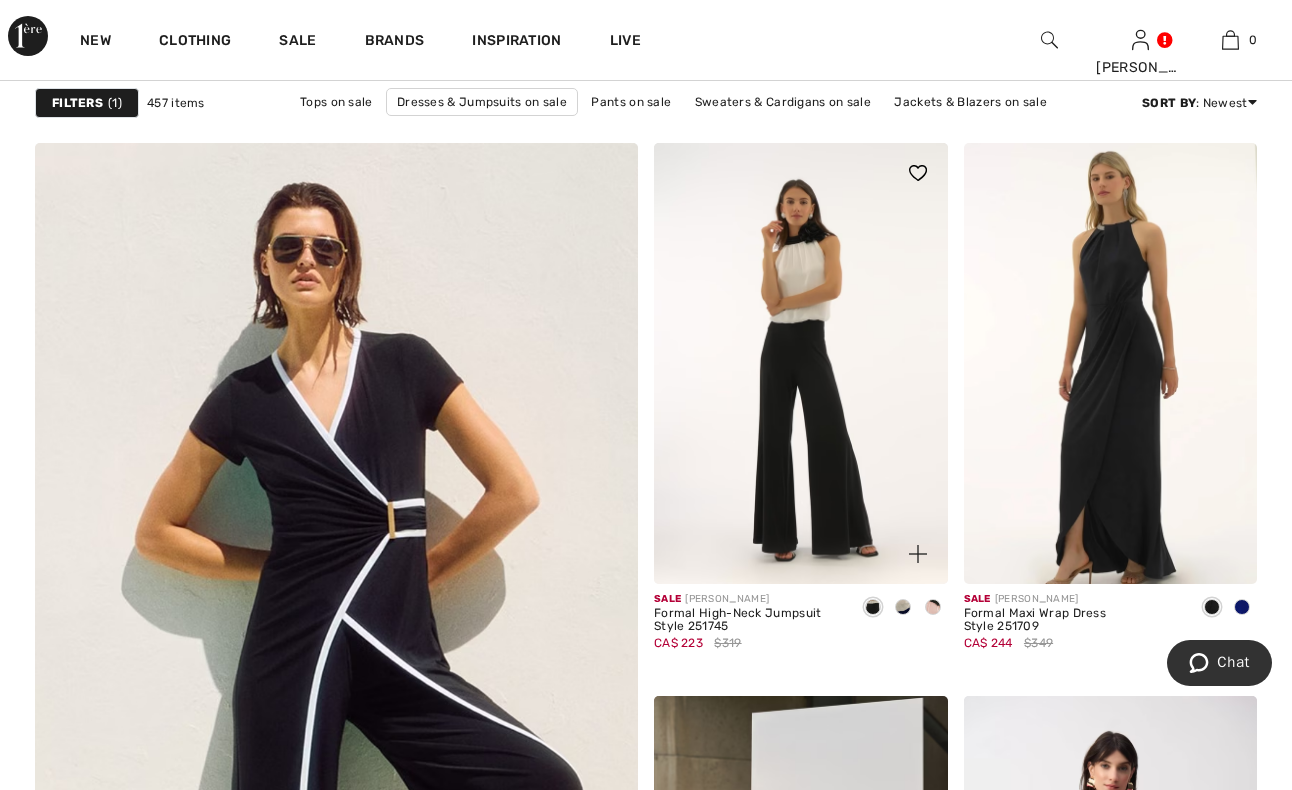 click at bounding box center [933, 607] 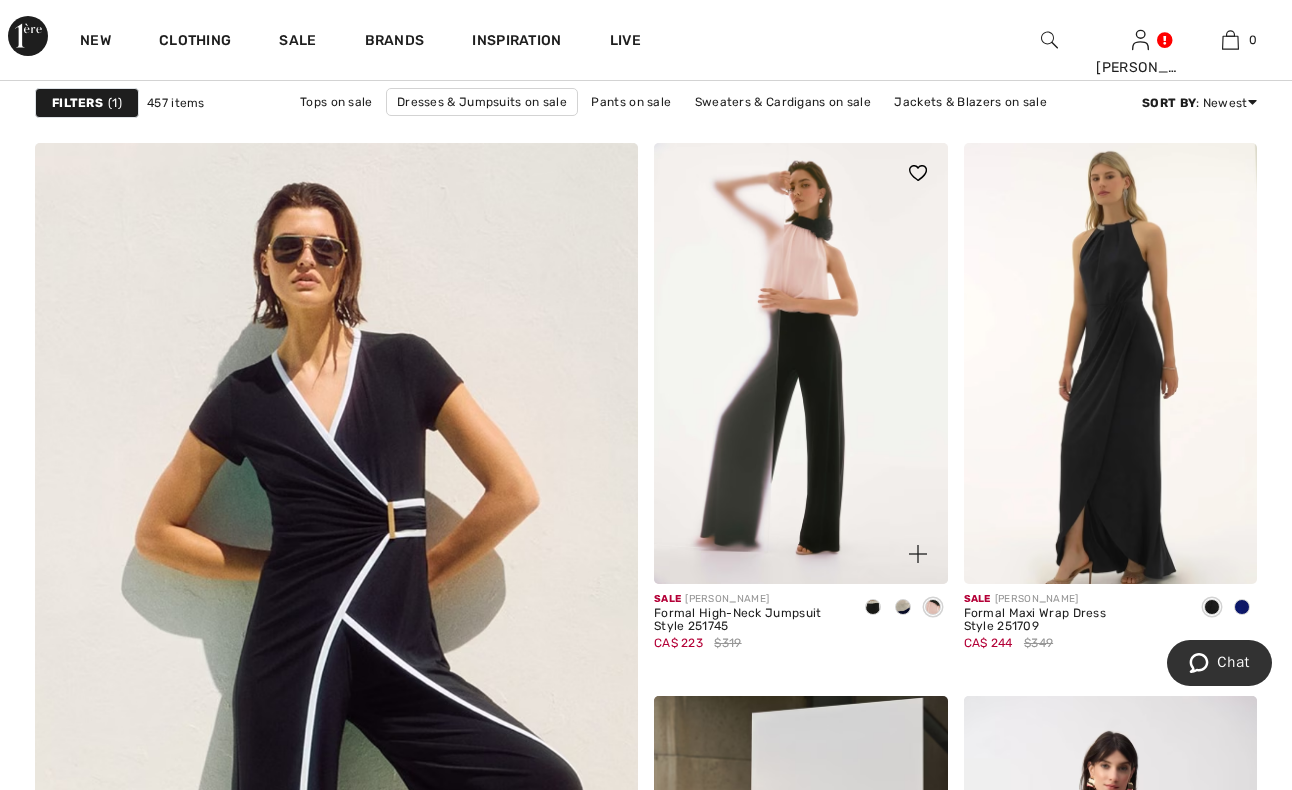 click at bounding box center (903, 607) 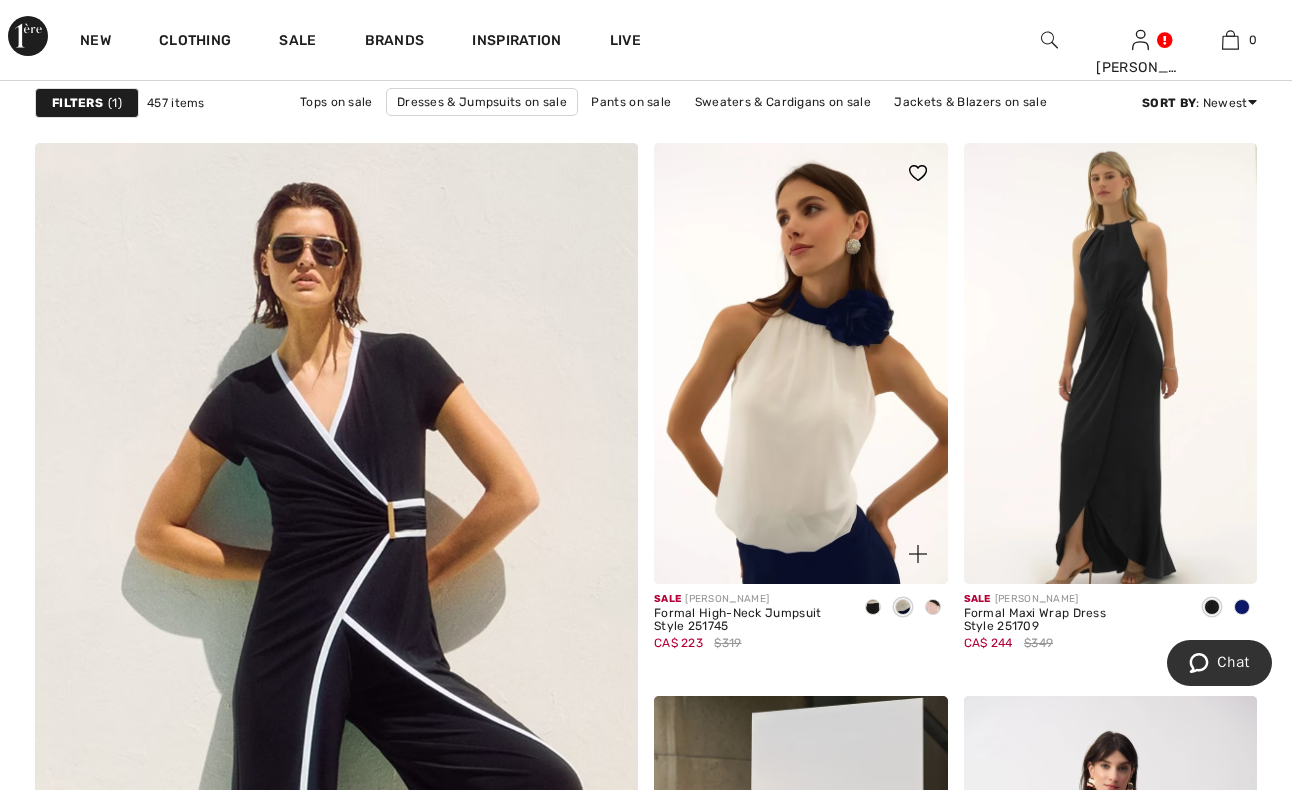 click at bounding box center [873, 607] 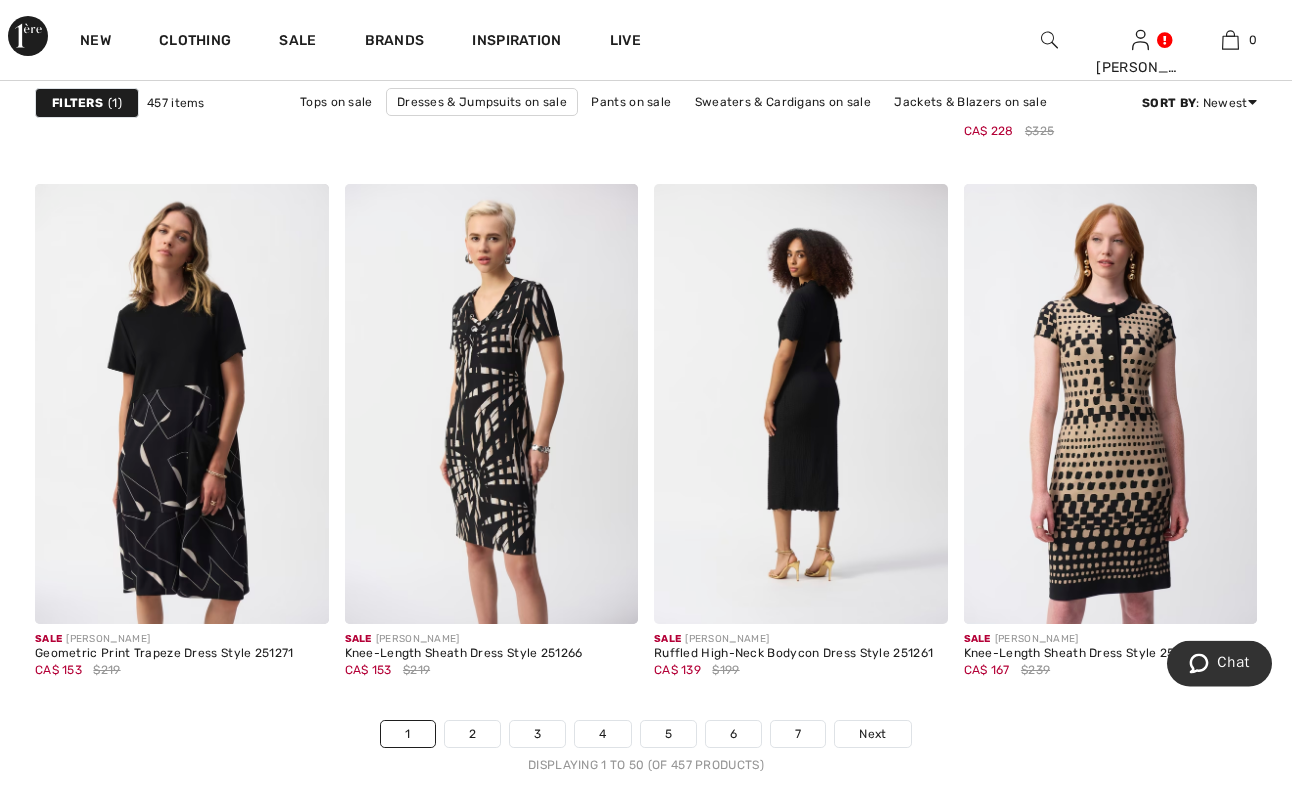 scroll, scrollTop: 8058, scrollLeft: 0, axis: vertical 